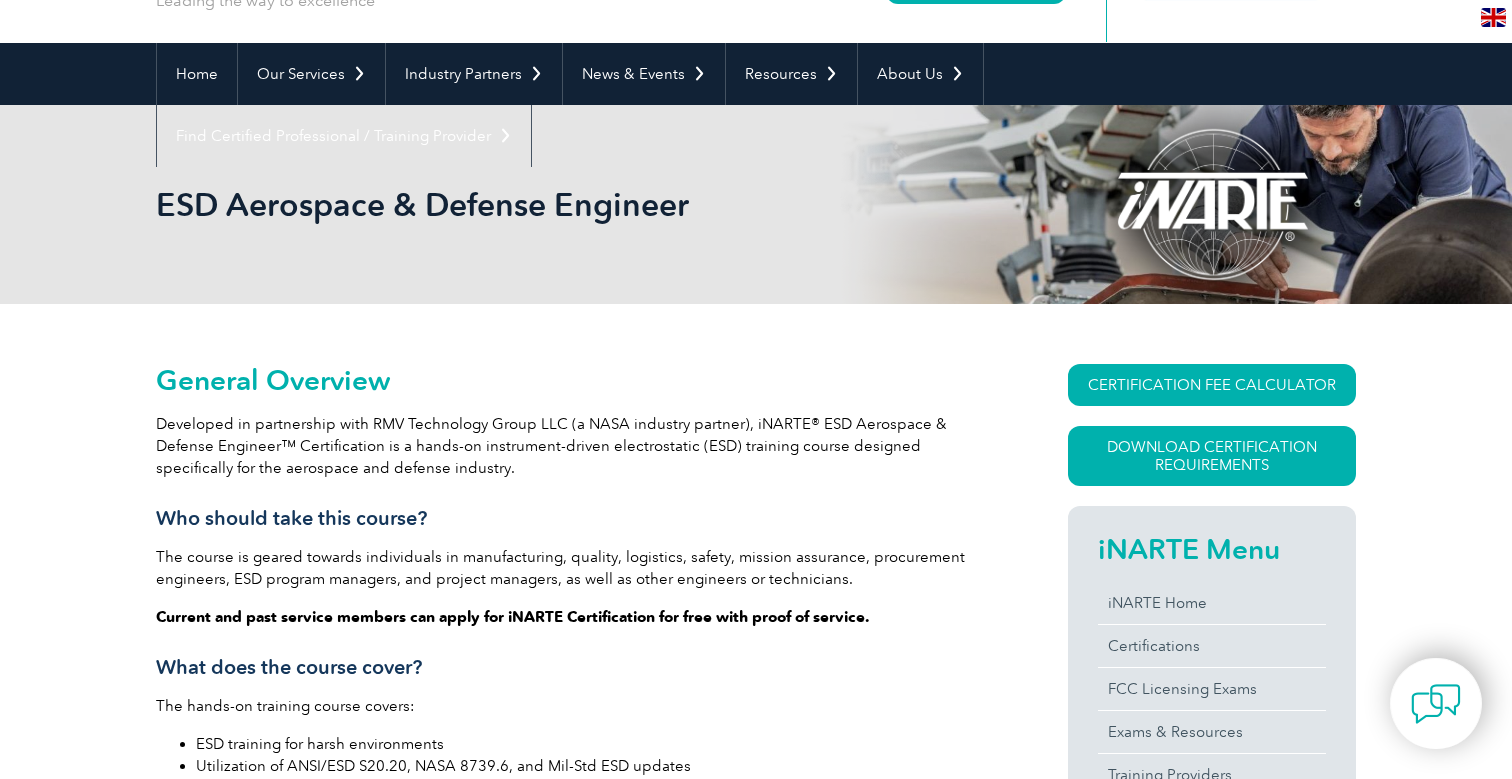 scroll, scrollTop: 149, scrollLeft: 0, axis: vertical 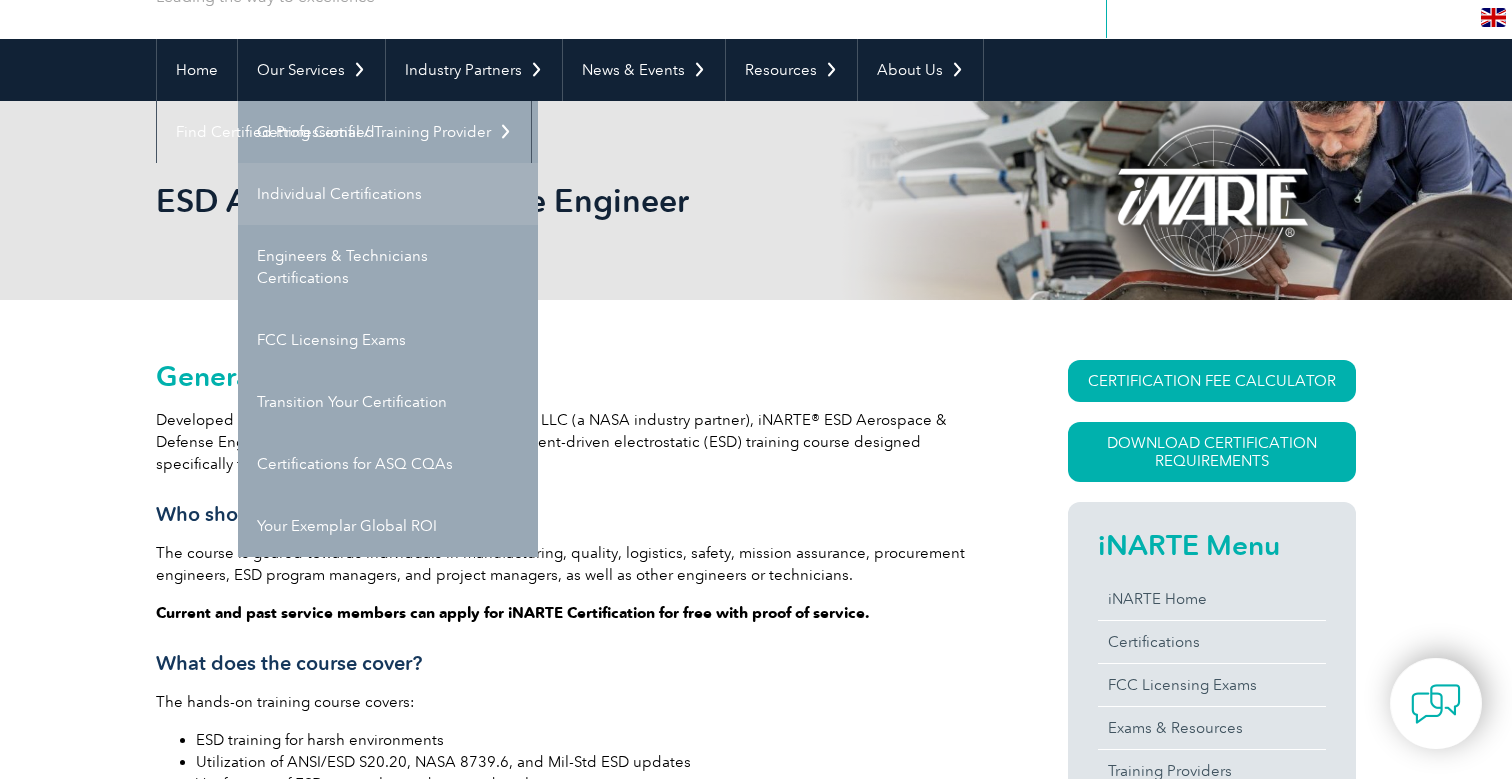 click on "Individual Certifications" at bounding box center [388, 194] 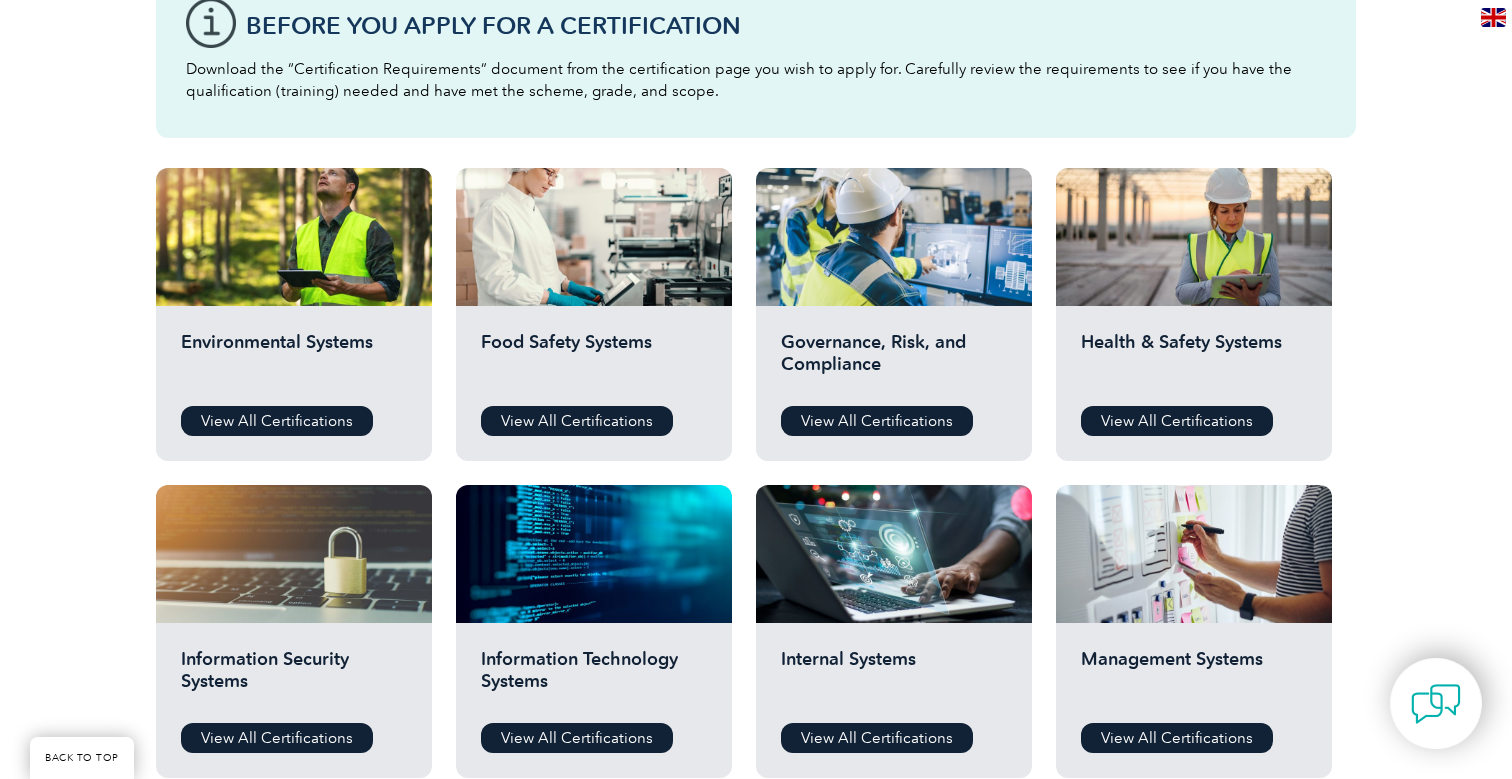 scroll, scrollTop: 592, scrollLeft: 0, axis: vertical 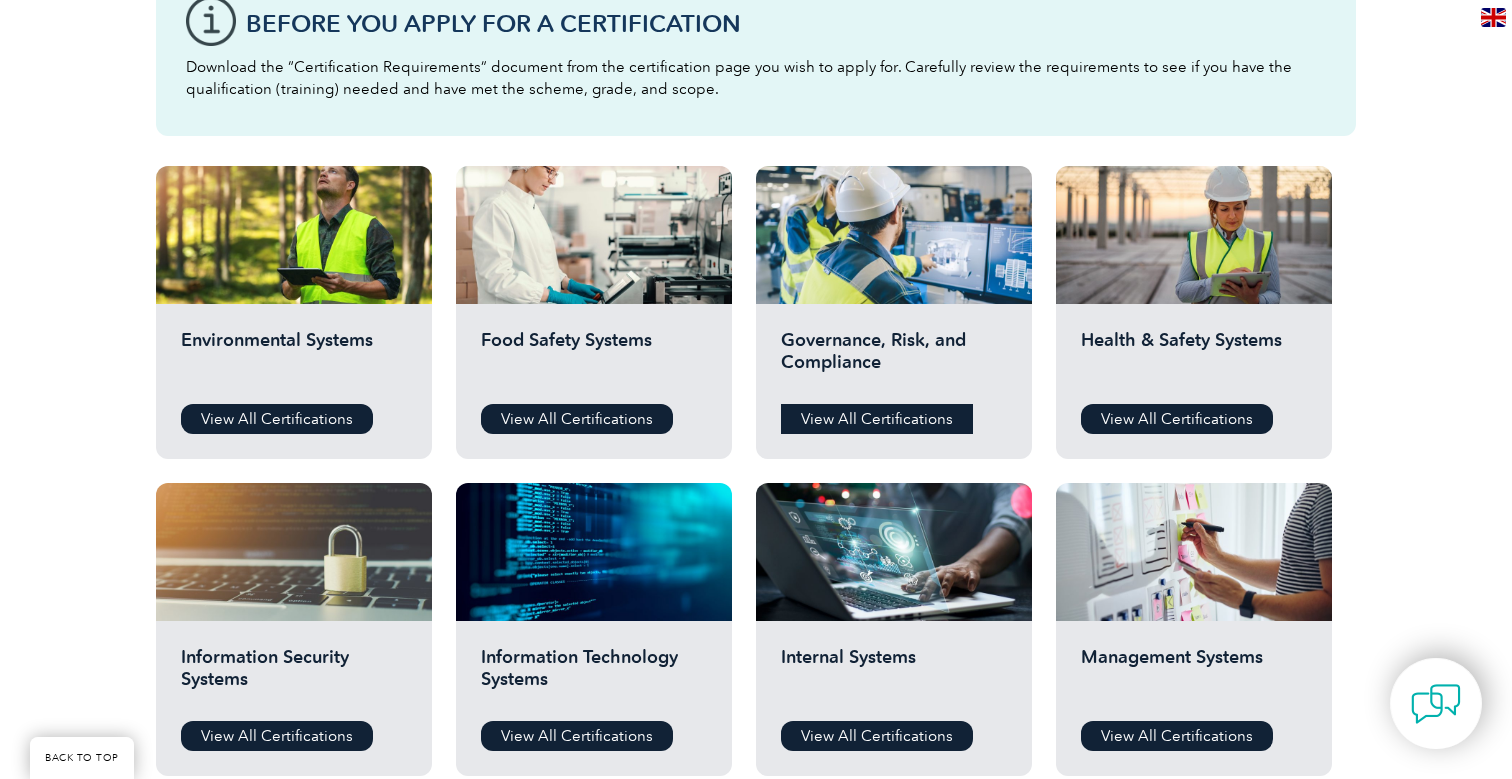 click on "View All Certifications" at bounding box center [877, 419] 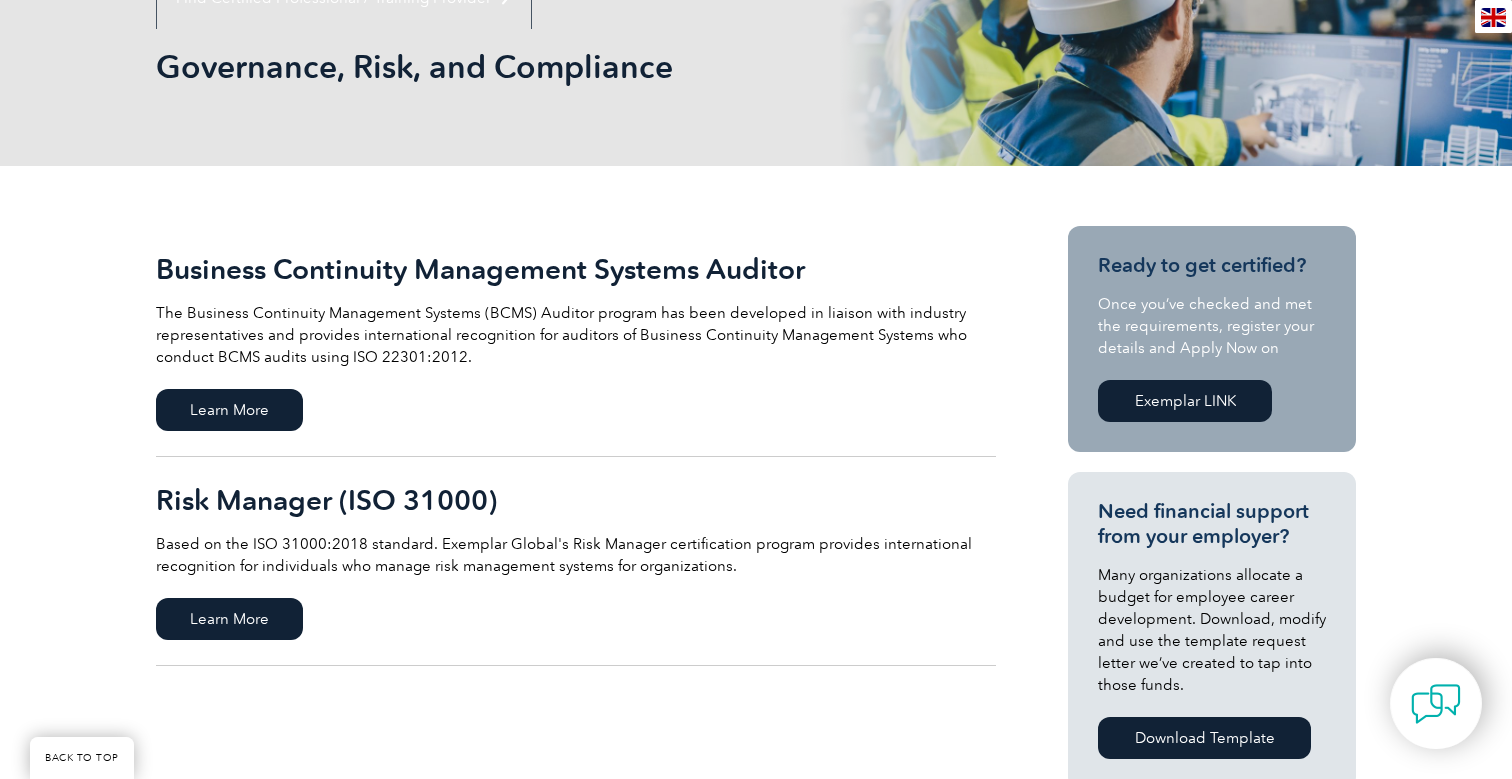 scroll, scrollTop: 0, scrollLeft: 0, axis: both 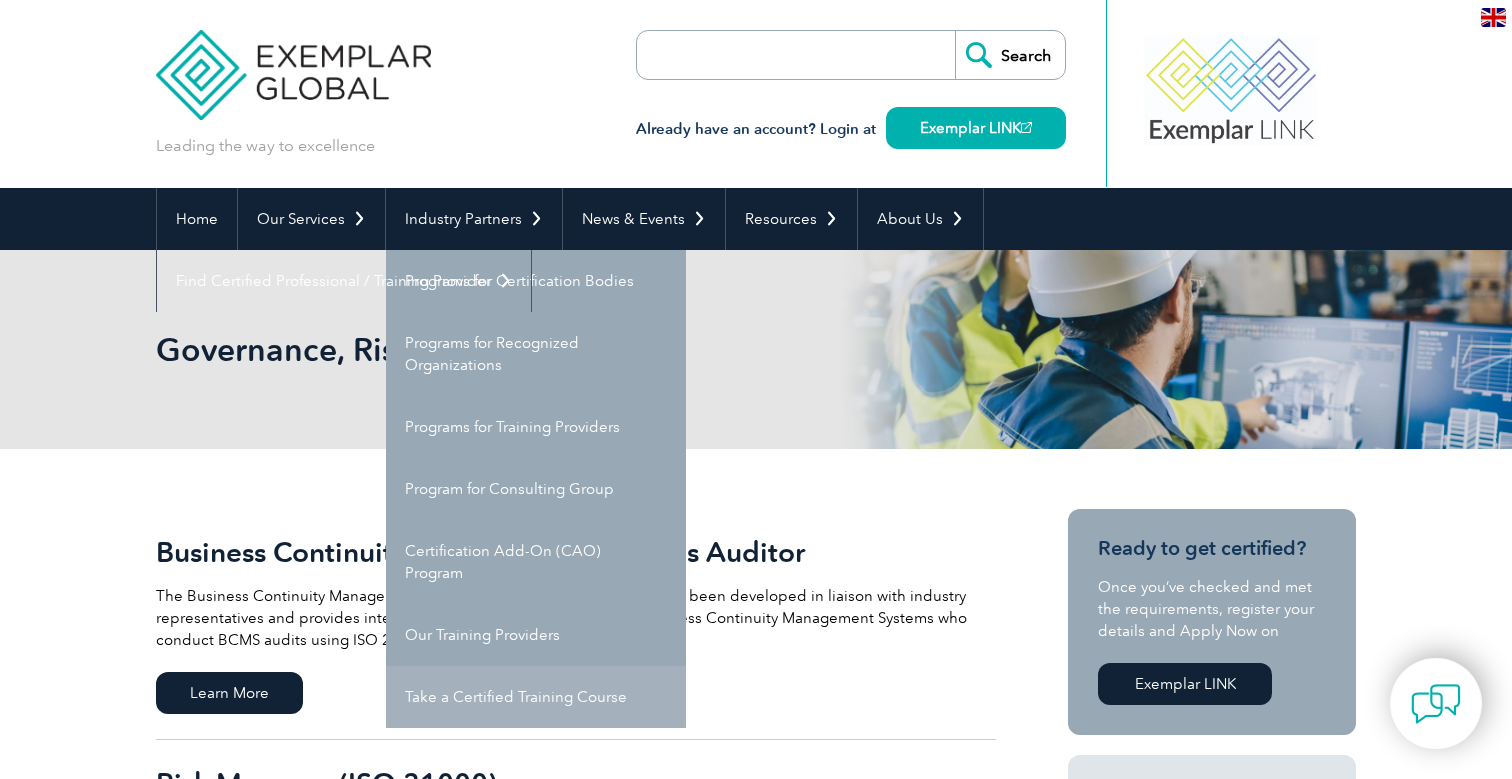 click on "Take a Certified Training Course" at bounding box center (536, 697) 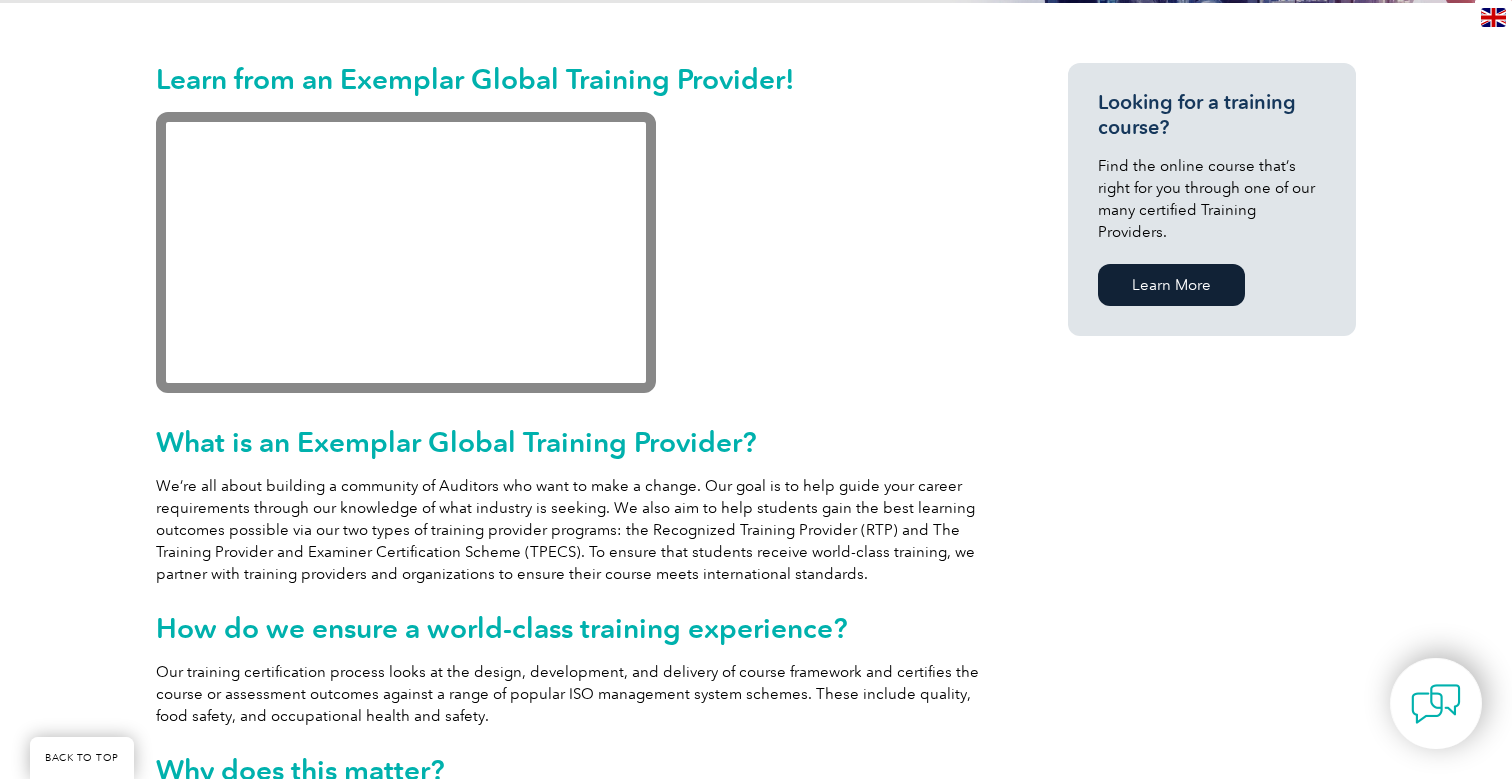 scroll, scrollTop: 0, scrollLeft: 0, axis: both 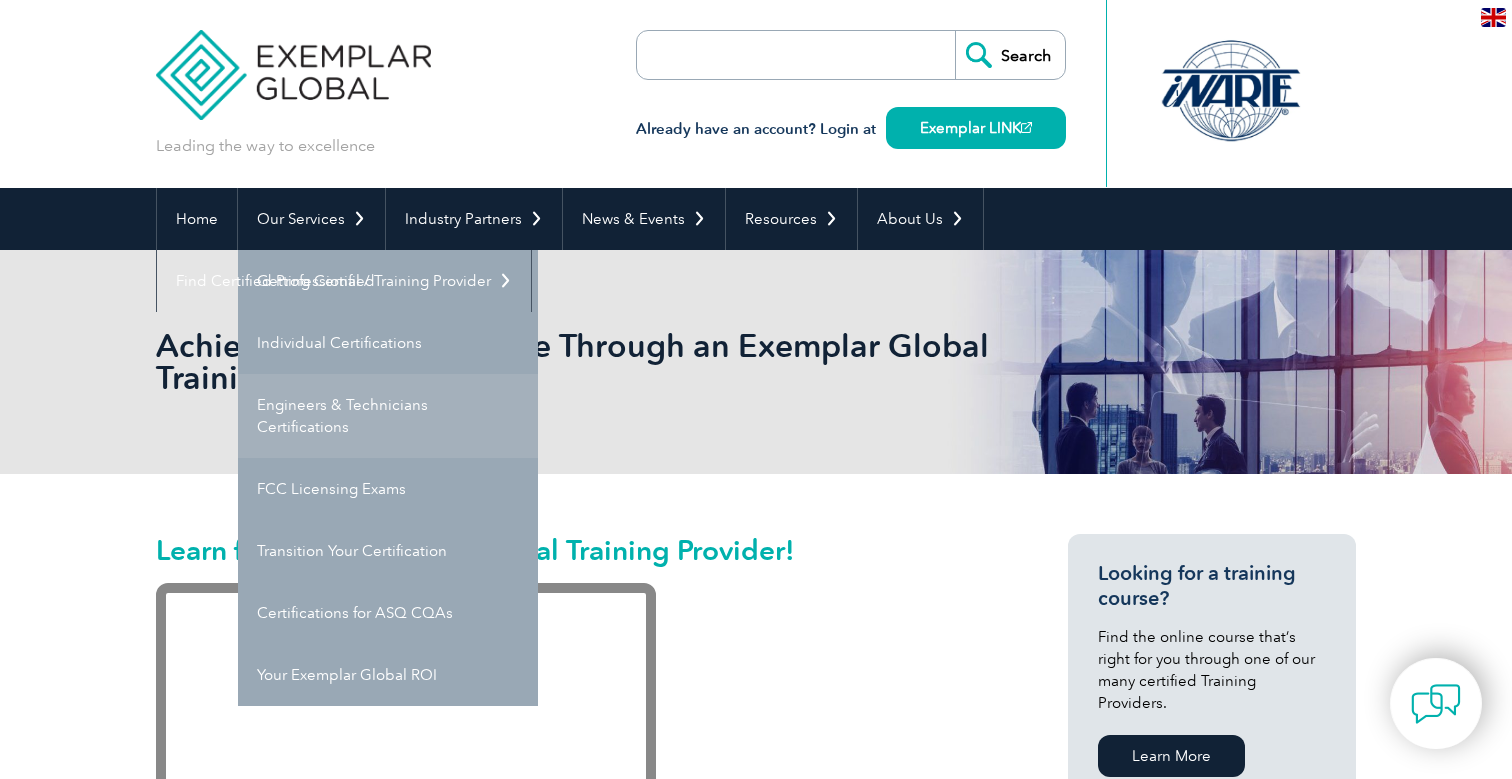 click on "Engineers & Technicians Certifications" at bounding box center [388, 416] 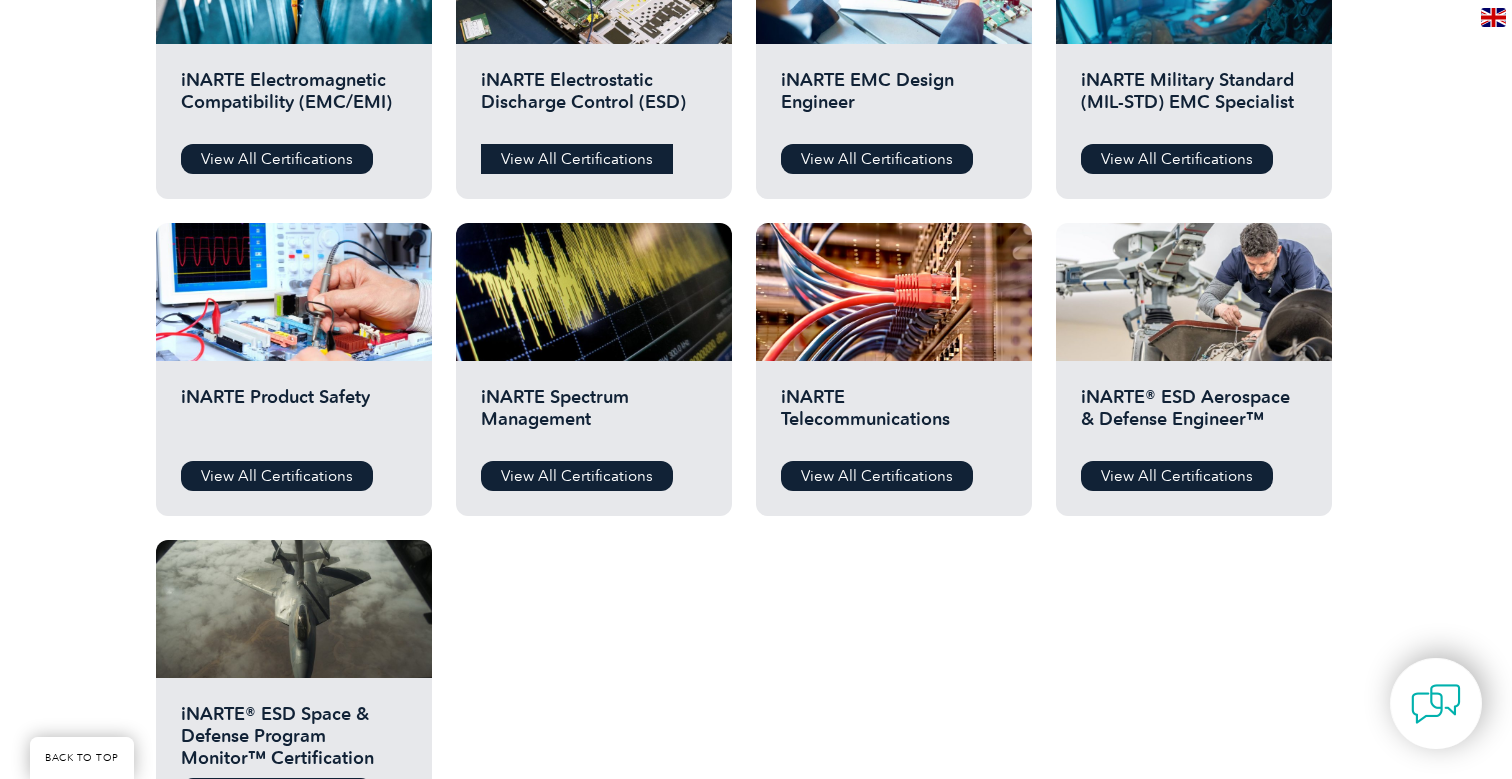 scroll, scrollTop: 850, scrollLeft: 0, axis: vertical 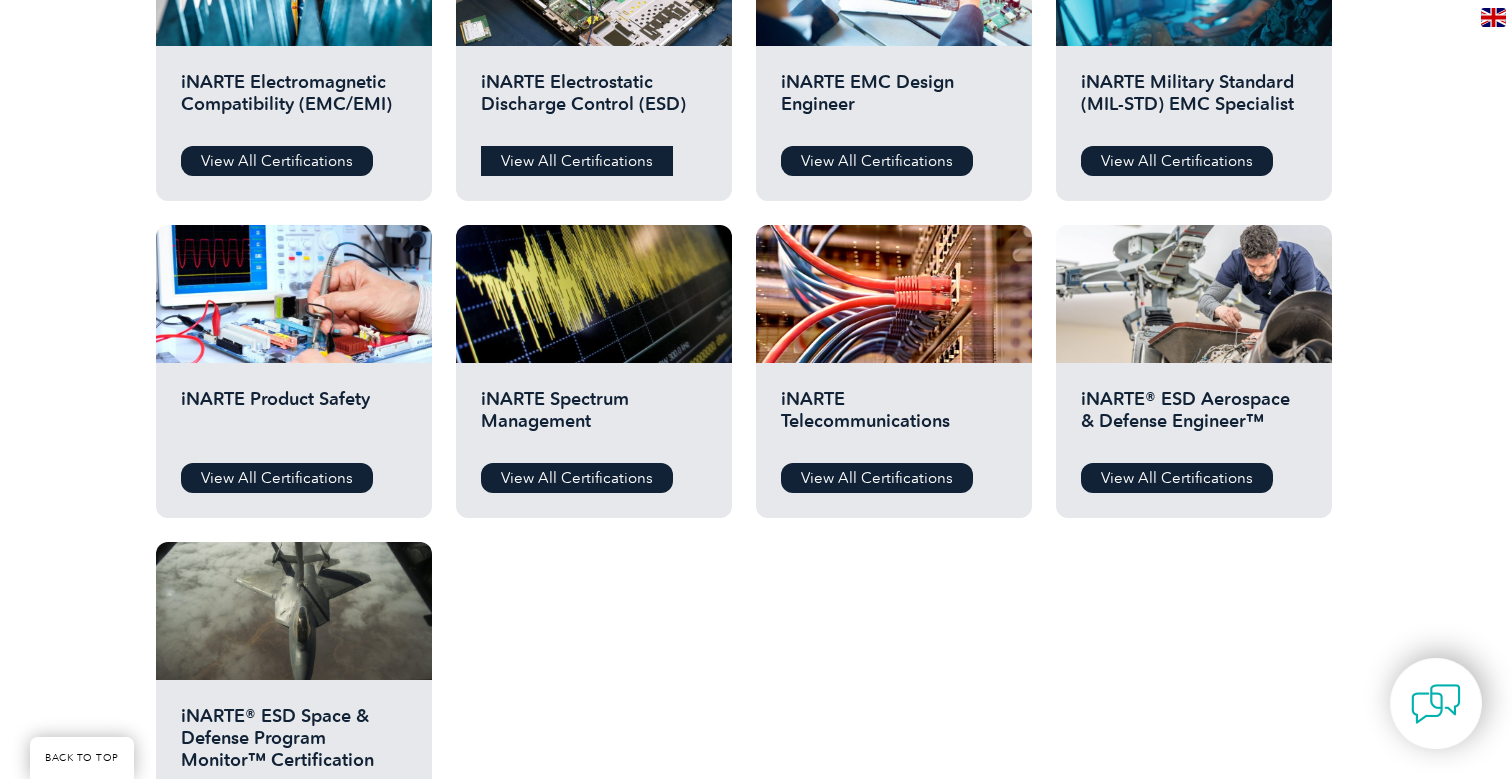 click on "View All Certifications" at bounding box center (577, 161) 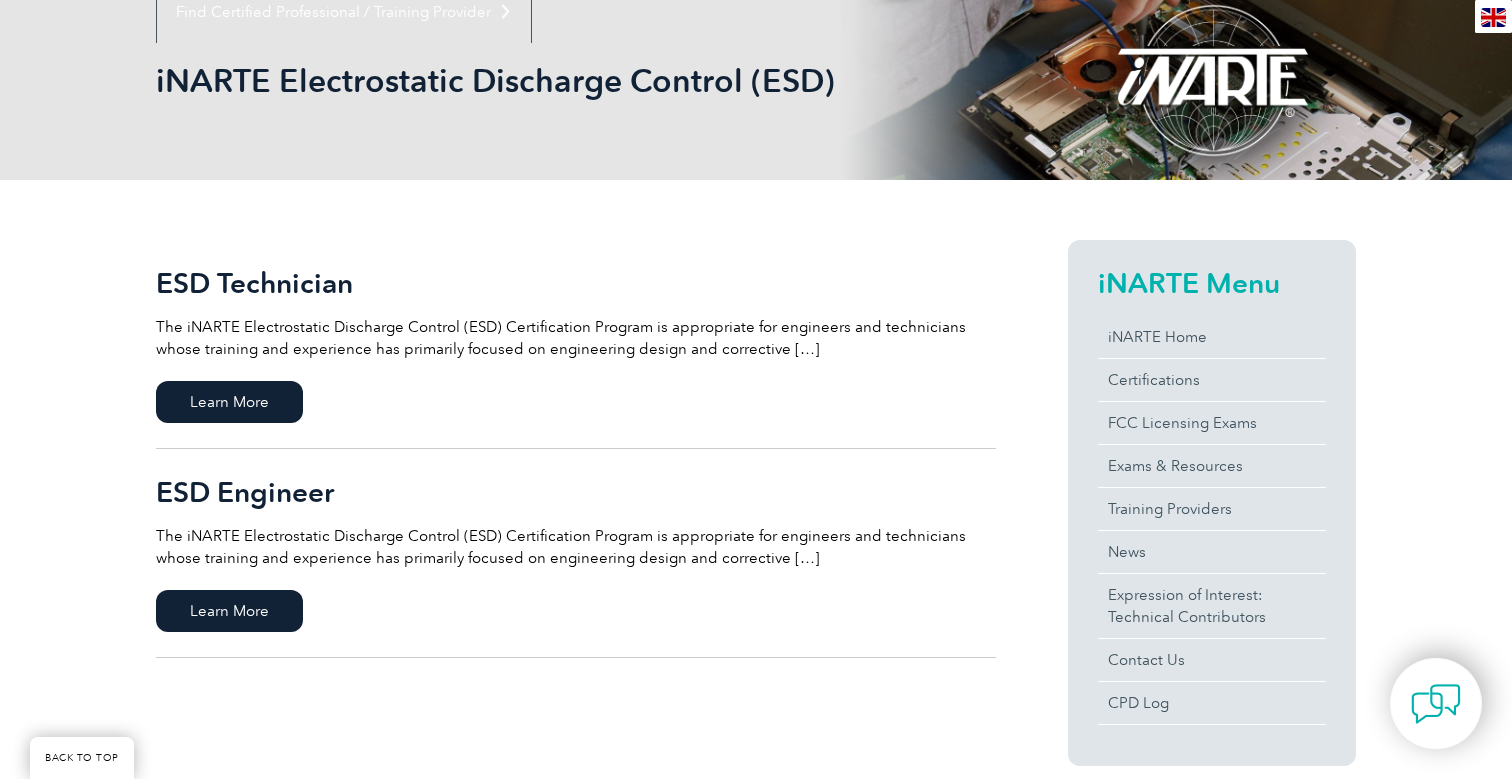 scroll, scrollTop: 482, scrollLeft: 0, axis: vertical 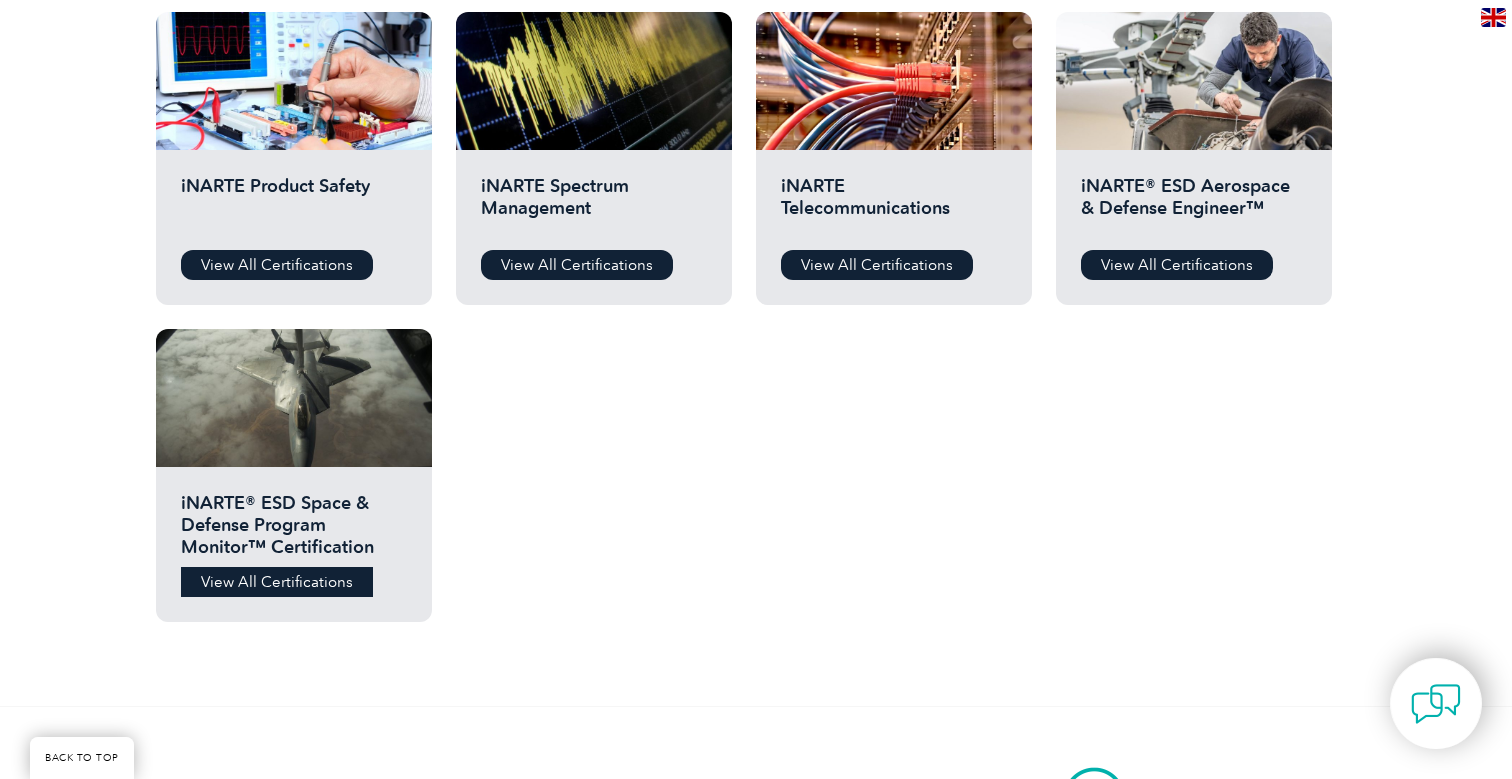 click on "View All Certifications" at bounding box center [277, 582] 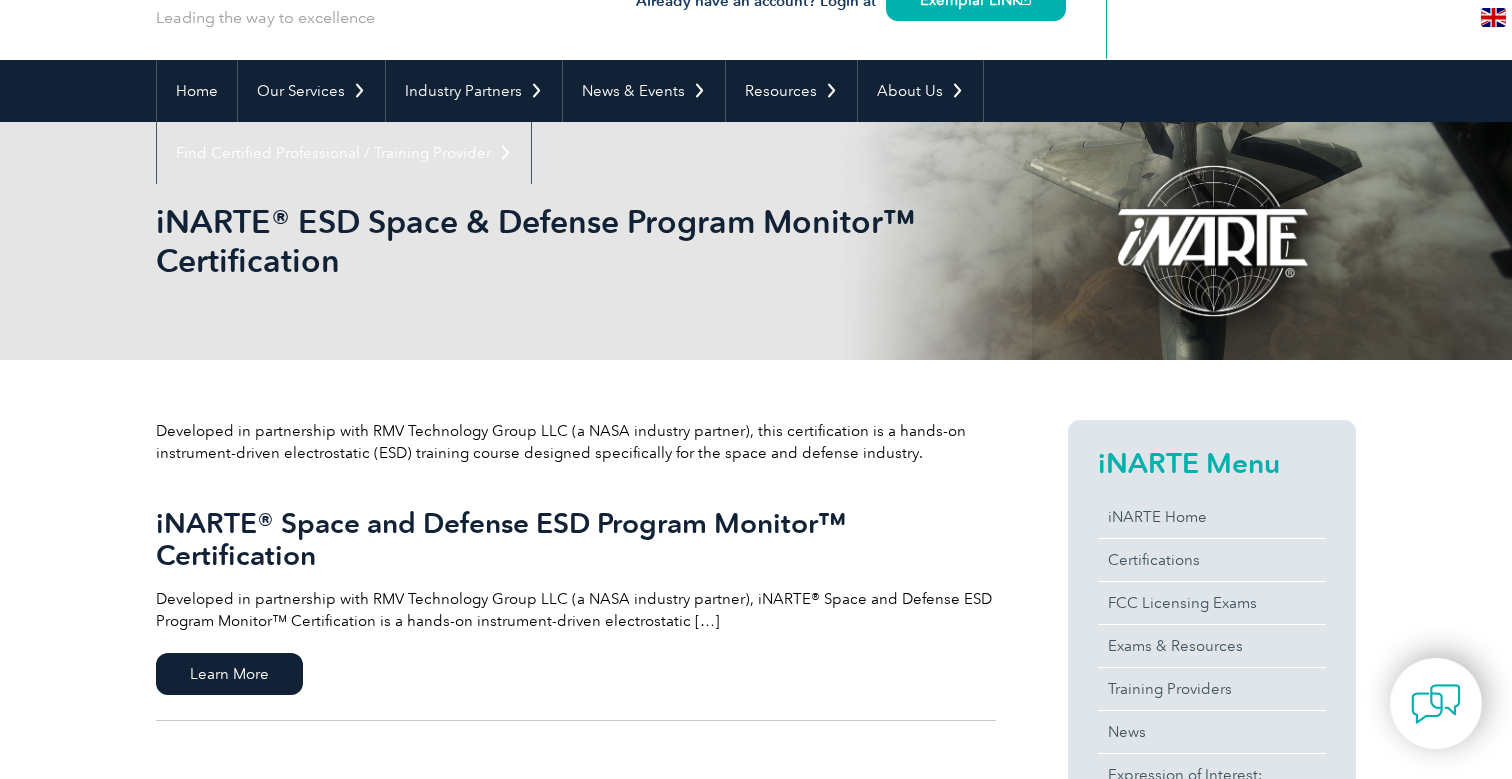 scroll, scrollTop: 0, scrollLeft: 0, axis: both 